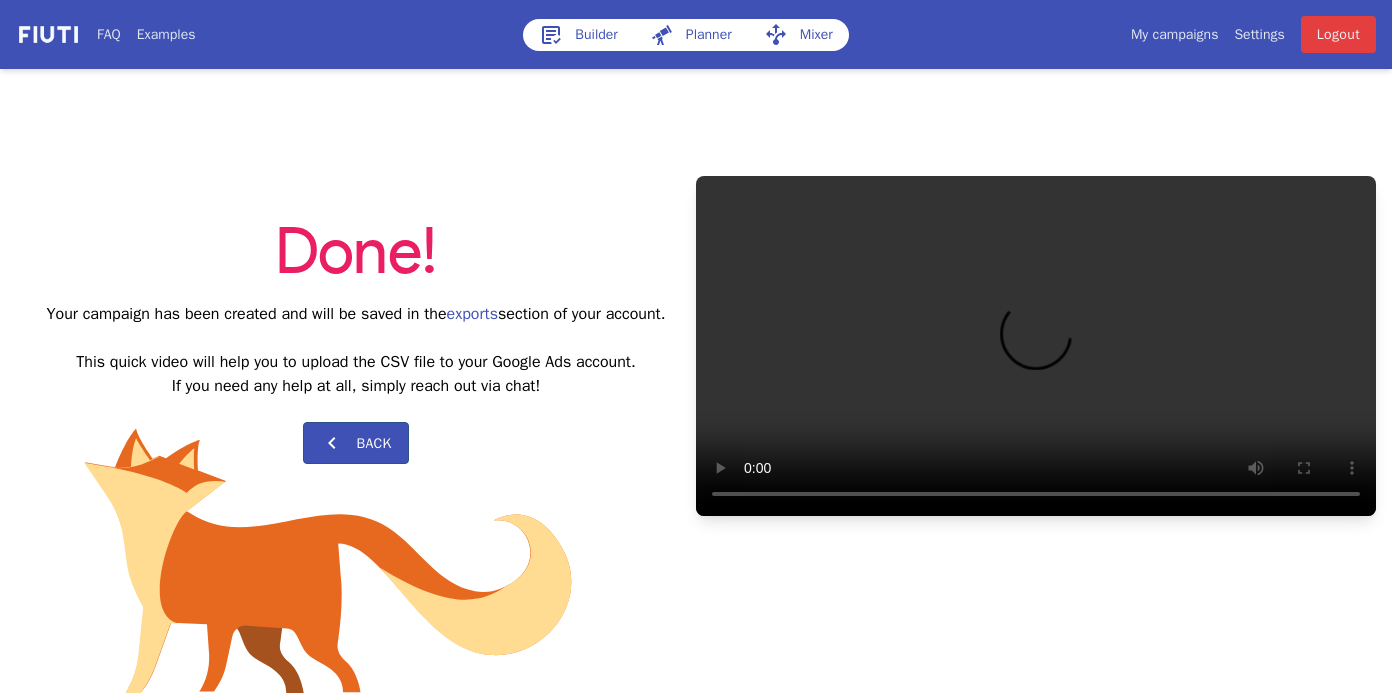 scroll, scrollTop: 0, scrollLeft: 0, axis: both 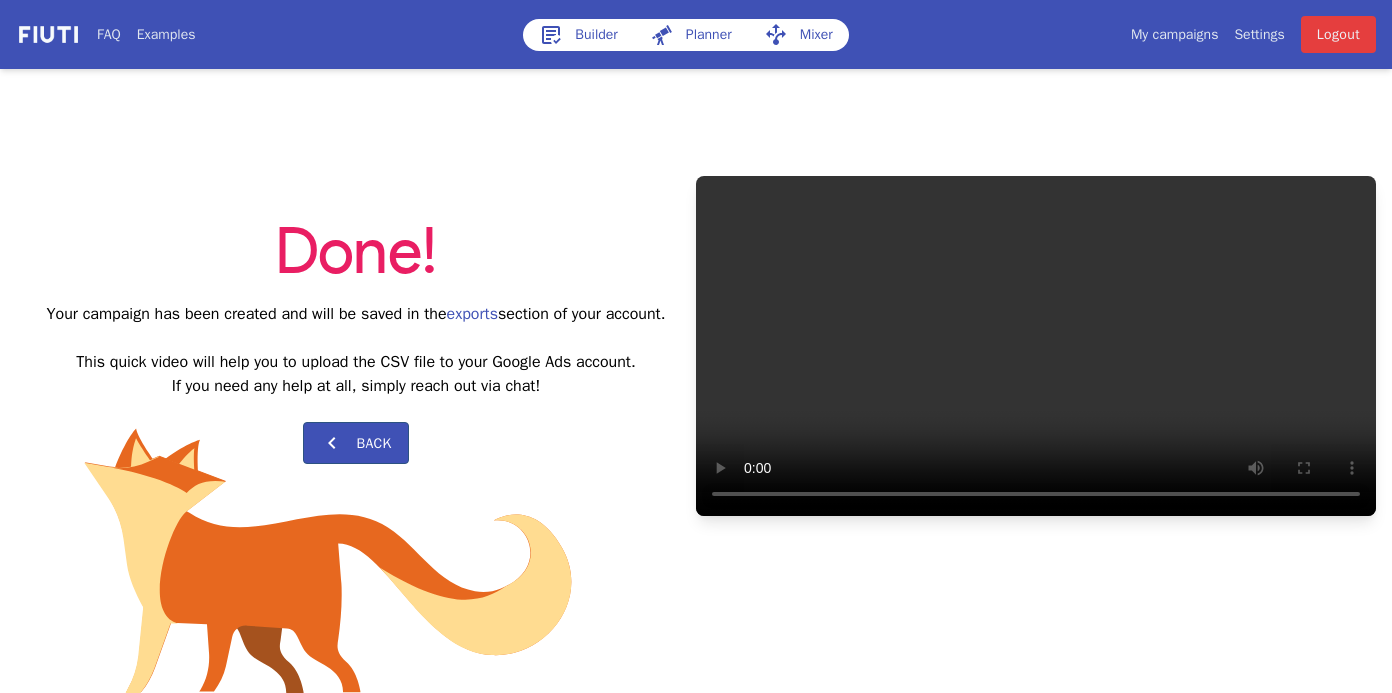 click on "Builder" at bounding box center [578, 35] 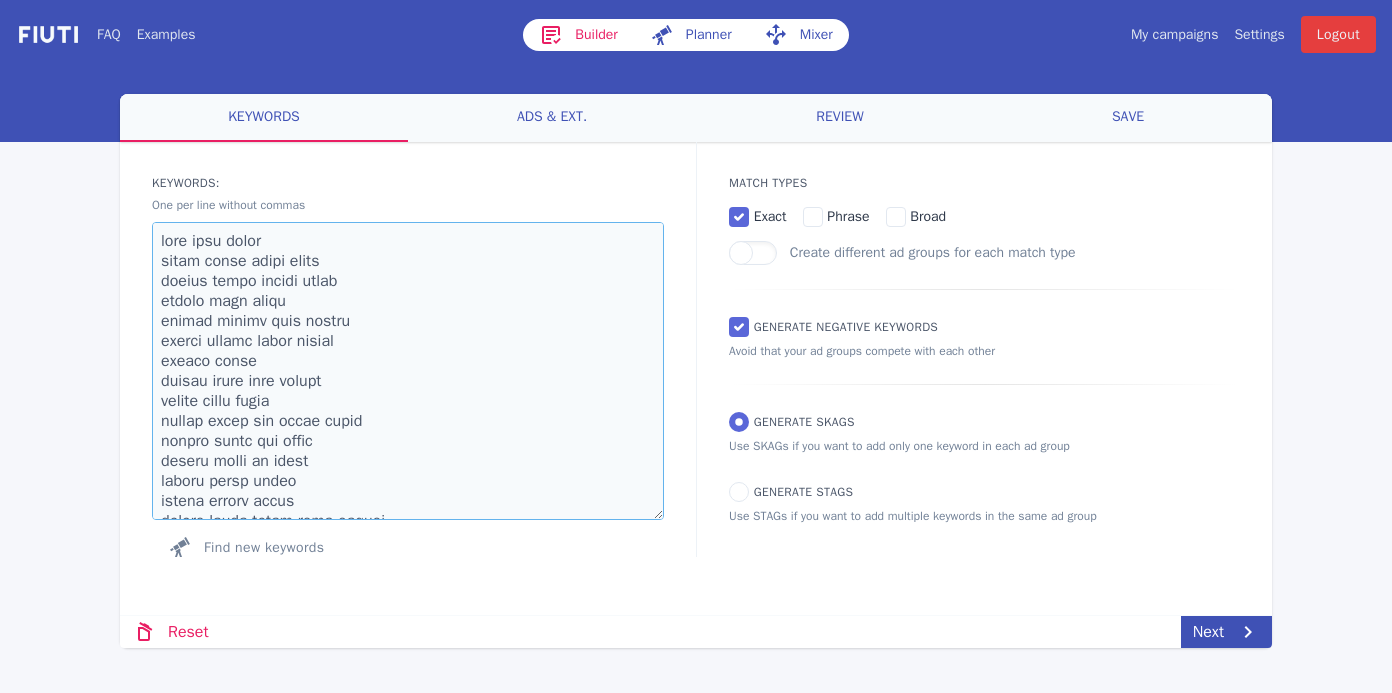 click at bounding box center (408, 371) 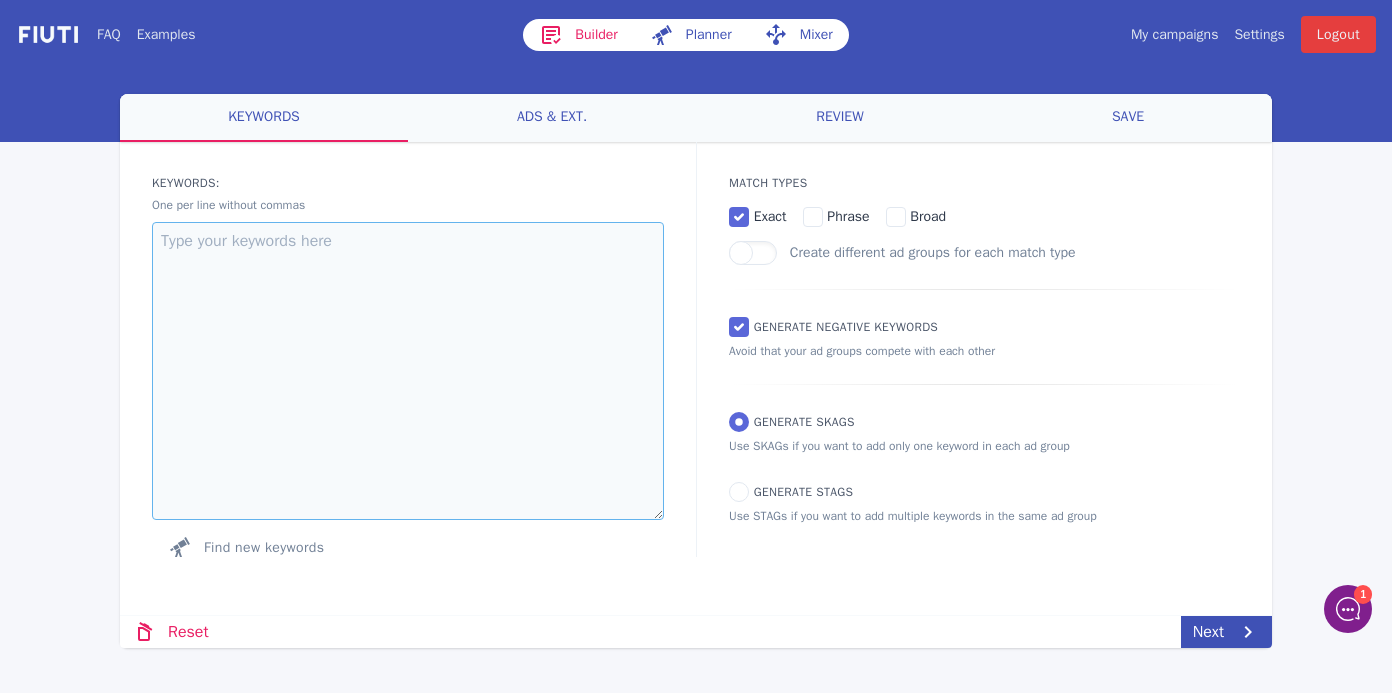 click at bounding box center [408, 371] 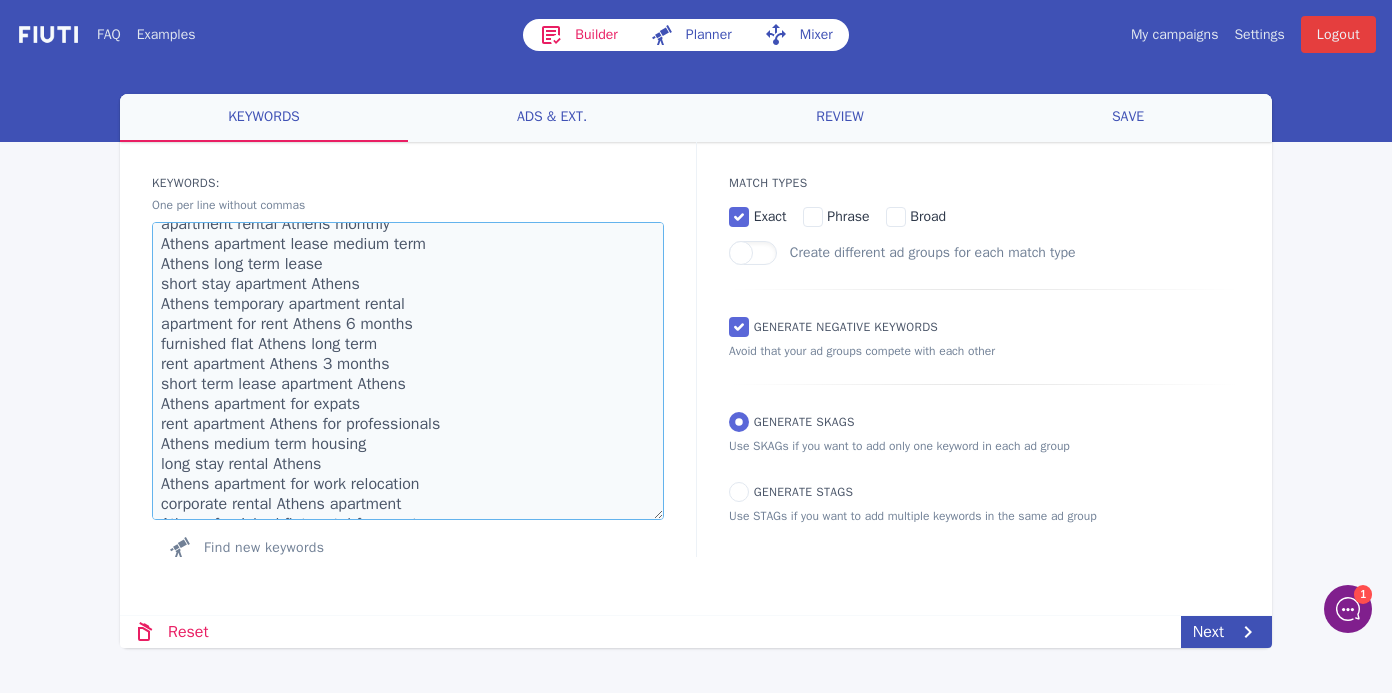 scroll, scrollTop: 0, scrollLeft: 0, axis: both 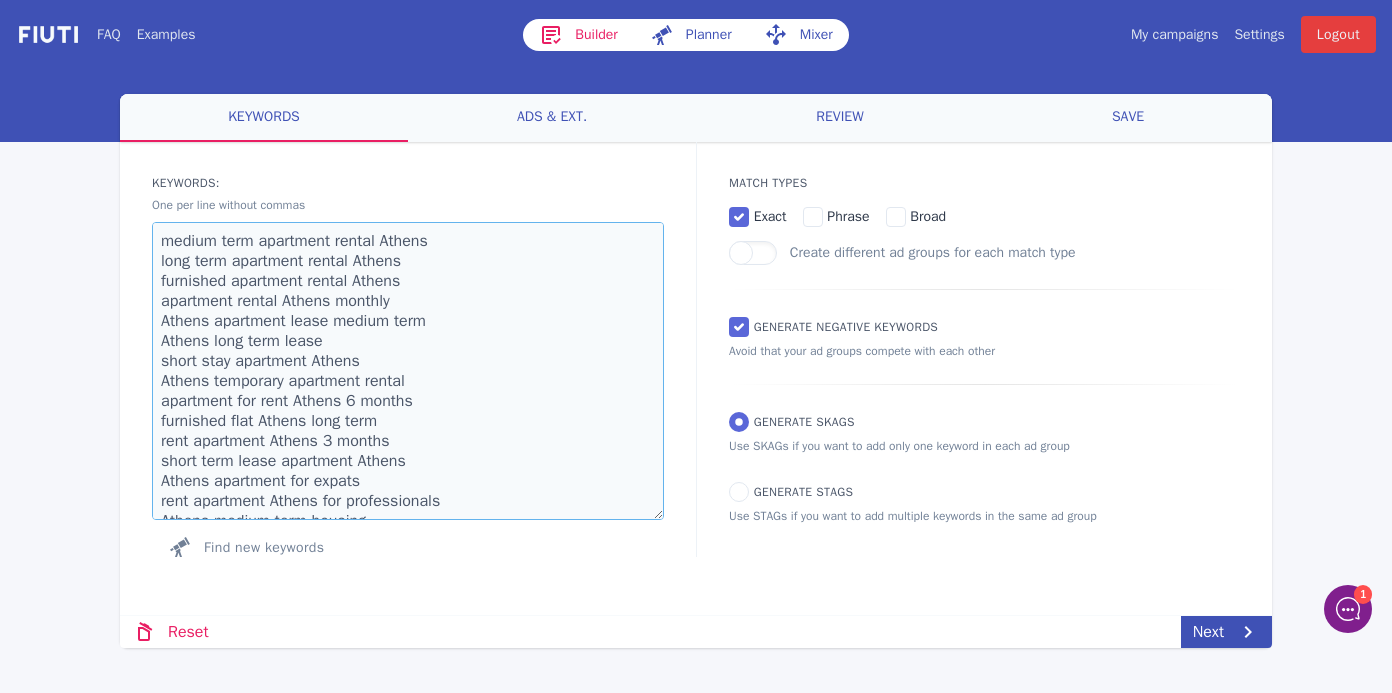click on "medium term apartment rental Athens
long term apartment rental Athens
furnished apartment rental Athens
apartment rental Athens monthly
Athens apartment lease medium term
Athens long term lease
short stay apartment Athens
Athens temporary apartment rental
apartment for rent Athens 6 months
furnished flat Athens long term
rent apartment Athens 3 months
short term lease apartment Athens
Athens apartment for expats
rent apartment Athens for professionals
Athens medium term housing
long stay rental Athens
Athens apartment for work relocation
corporate rental Athens apartment
Athens furnished flat rental for expats
medium term housing Athens Greece" at bounding box center (408, 371) 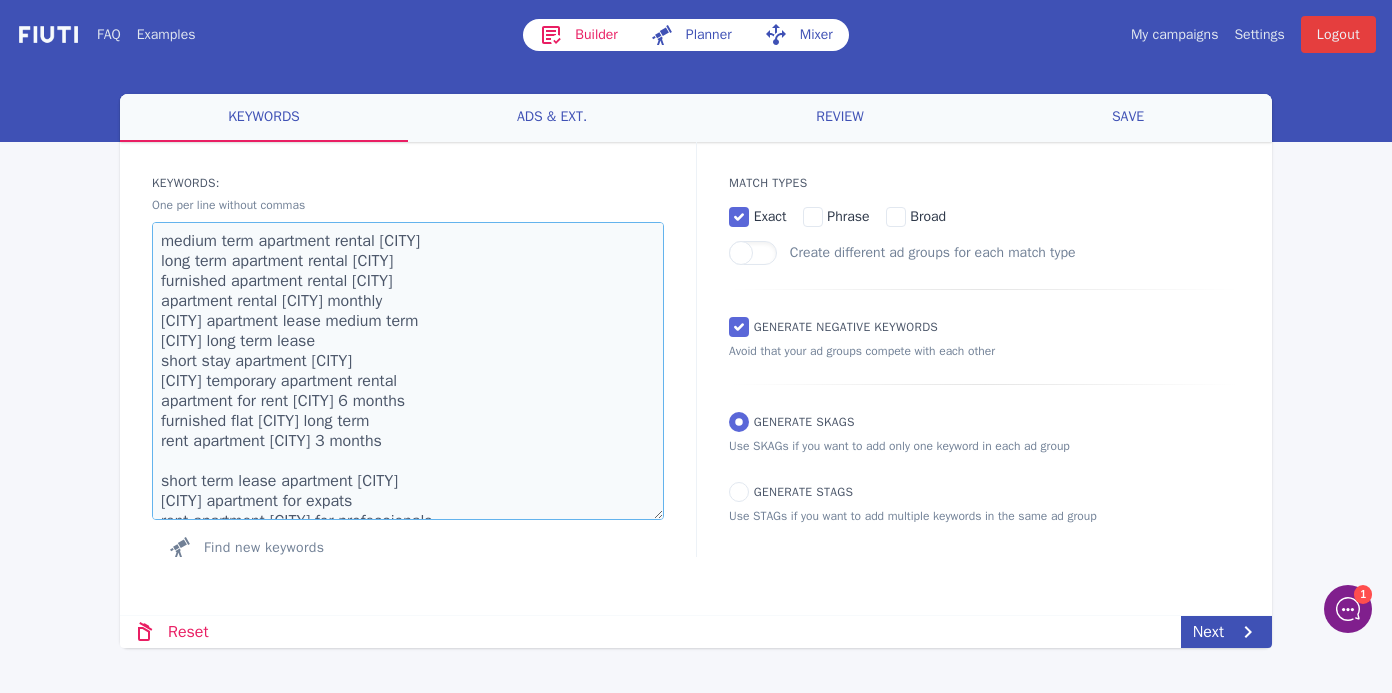 click on "medium term apartment rental [CITY]
long term apartment rental [CITY]
furnished apartment rental [CITY]
apartment rental [CITY] monthly
[CITY] apartment lease medium term
[CITY] long term lease
short stay apartment [CITY]
[CITY] temporary apartment rental
apartment for rent [CITY] 6 months
furnished flat [CITY] long term
rent apartment [CITY] 3 months
short term lease apartment [CITY]
[CITY] apartment for expats
rent apartment [CITY] for professionals
[CITY] medium term housing
long stay rental [CITY]
[CITY] apartment for work relocation
corporate rental [CITY] apartment
[CITY] furnished flat rental for expats
medium term housing [CITY] [COUNTRY]" at bounding box center [408, 371] 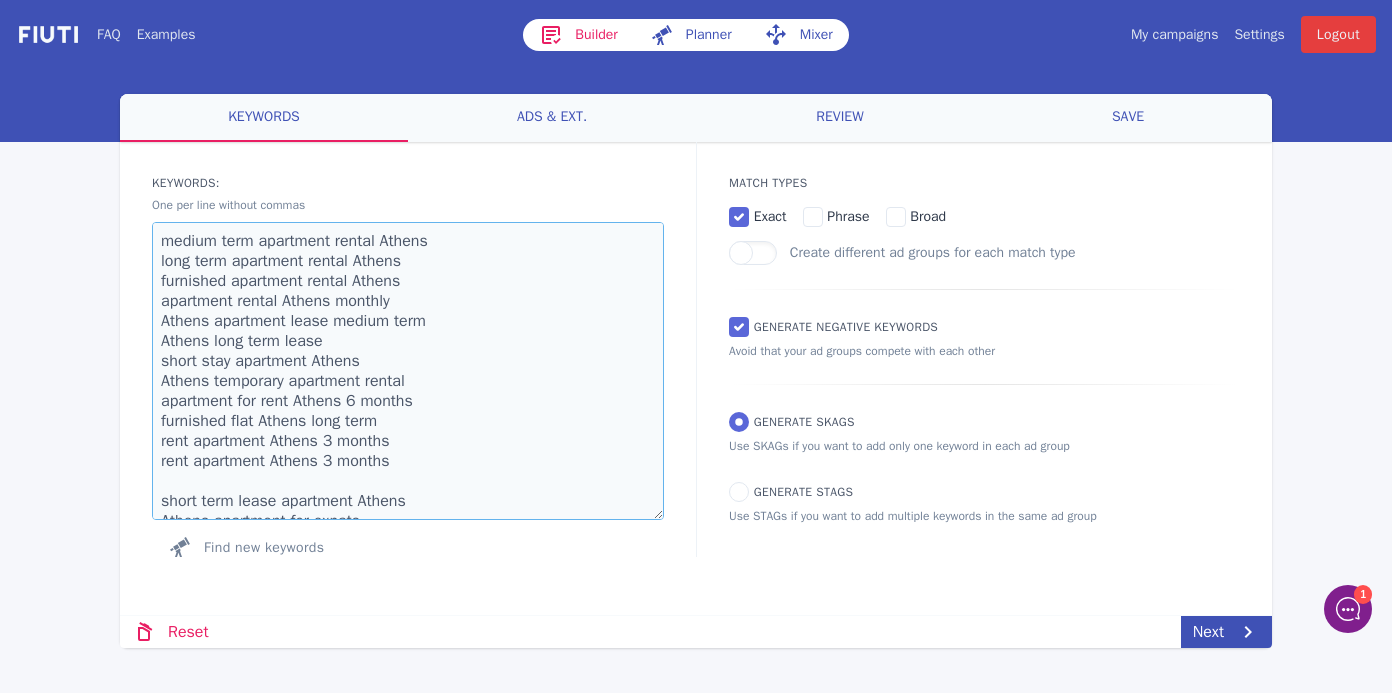 click on "medium term apartment rental Athens
long term apartment rental Athens
furnished apartment rental Athens
apartment rental Athens monthly
Athens apartment lease medium term
Athens long term lease
short stay apartment Athens
Athens temporary apartment rental
apartment for rent Athens 6 months
furnished flat Athens long term
rent apartment Athens 3 months
rent apartment Athens 3 months
short term lease apartment Athens
Athens apartment for expats
rent apartment Athens for professionals
Athens medium term housing
long stay rental Athens
Athens apartment for work relocation
corporate rental Athens apartment
Athens furnished flat rental for expats
medium term housing Athens Greece" at bounding box center (408, 371) 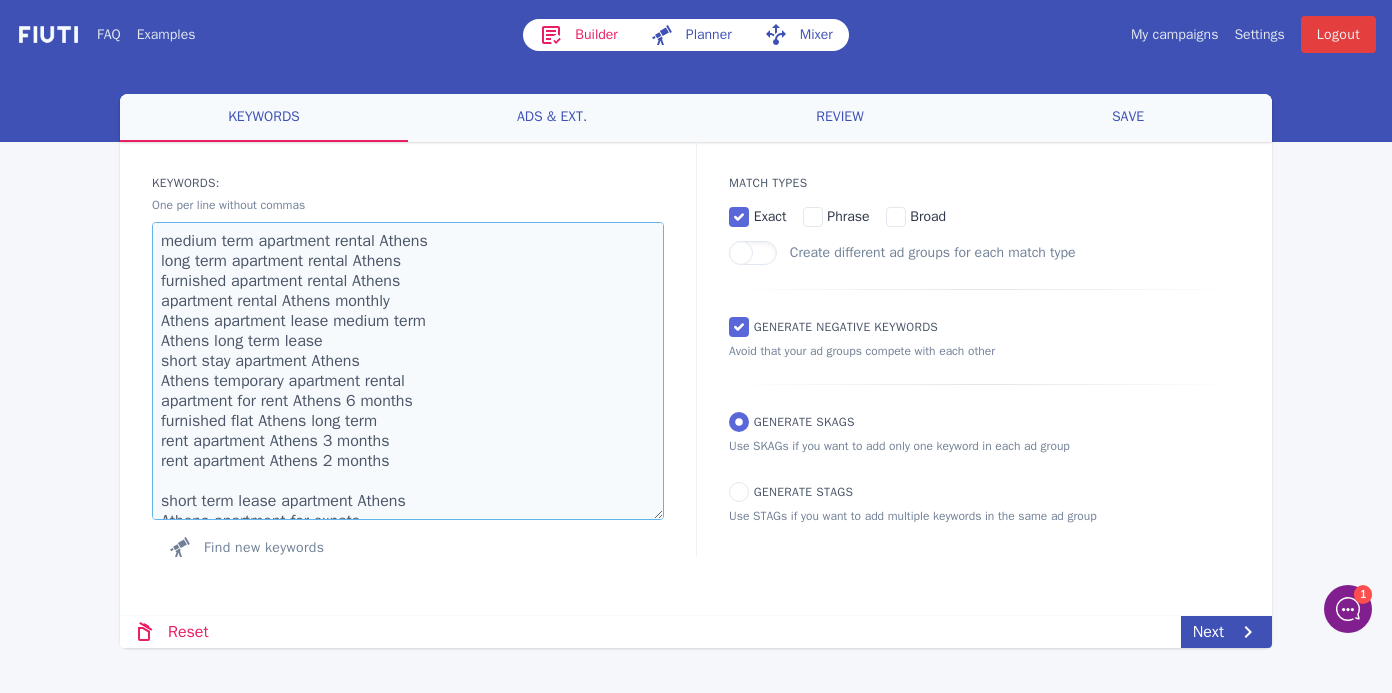 click on "medium term apartment rental Athens
long term apartment rental Athens
furnished apartment rental Athens
apartment rental Athens monthly
Athens apartment lease medium term
Athens long term lease
short stay apartment Athens
Athens temporary apartment rental
apartment for rent Athens 6 months
furnished flat Athens long term
rent apartment Athens 3 months
rent apartment Athens 2 months
short term lease apartment Athens
Athens apartment for expats
rent apartment Athens for professionals
Athens medium term housing
long stay rental Athens
Athens apartment for work relocation
corporate rental Athens apartment
Athens furnished flat rental for expats
medium term housing Athens Greece" at bounding box center [408, 371] 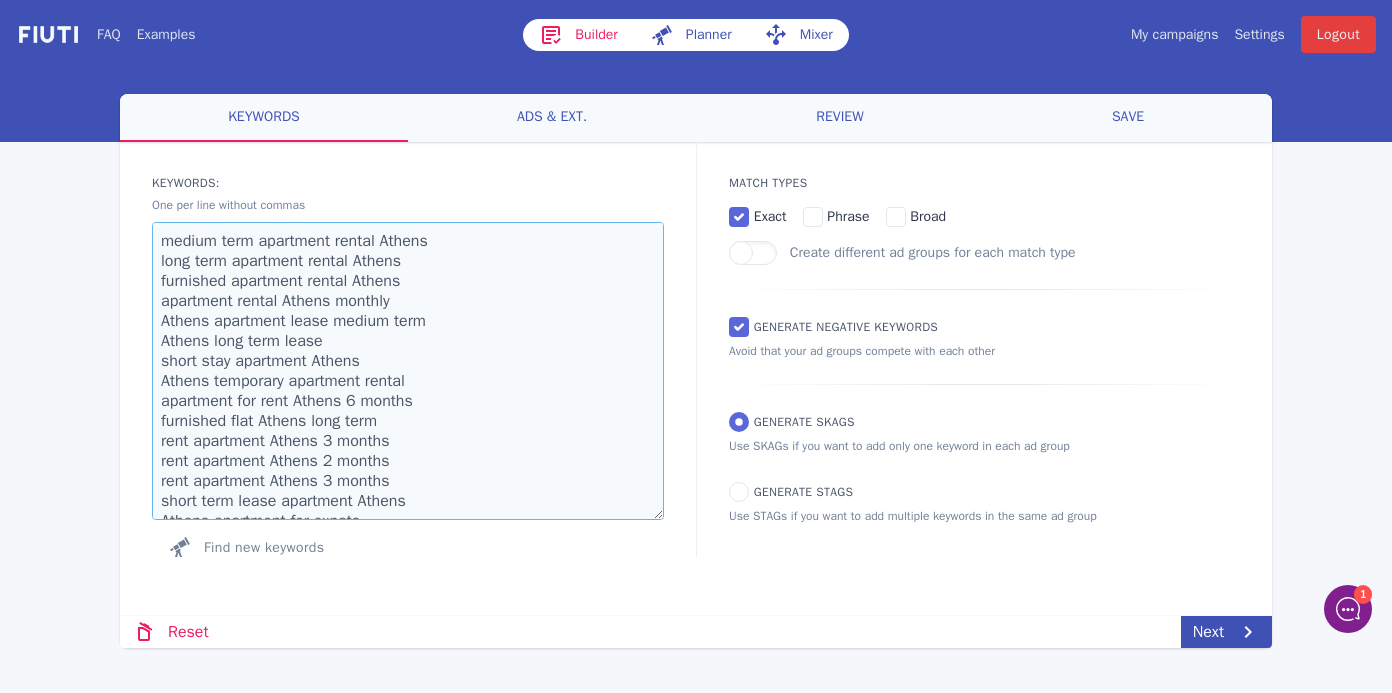 click on "medium term apartment rental Athens
long term apartment rental Athens
furnished apartment rental Athens
apartment rental Athens monthly
Athens apartment lease medium term
Athens long term lease
short stay apartment Athens
Athens temporary apartment rental
apartment for rent Athens 6 months
furnished flat Athens long term
rent apartment Athens 3 months
rent apartment Athens 2 months
rent apartment Athens 3 months
short term lease apartment Athens
Athens apartment for expats
rent apartment Athens for professionals
Athens medium term housing
long stay rental Athens
Athens apartment for work relocation
corporate rental Athens apartment
Athens furnished flat rental for expats
medium term housing Athens Greece" at bounding box center [408, 371] 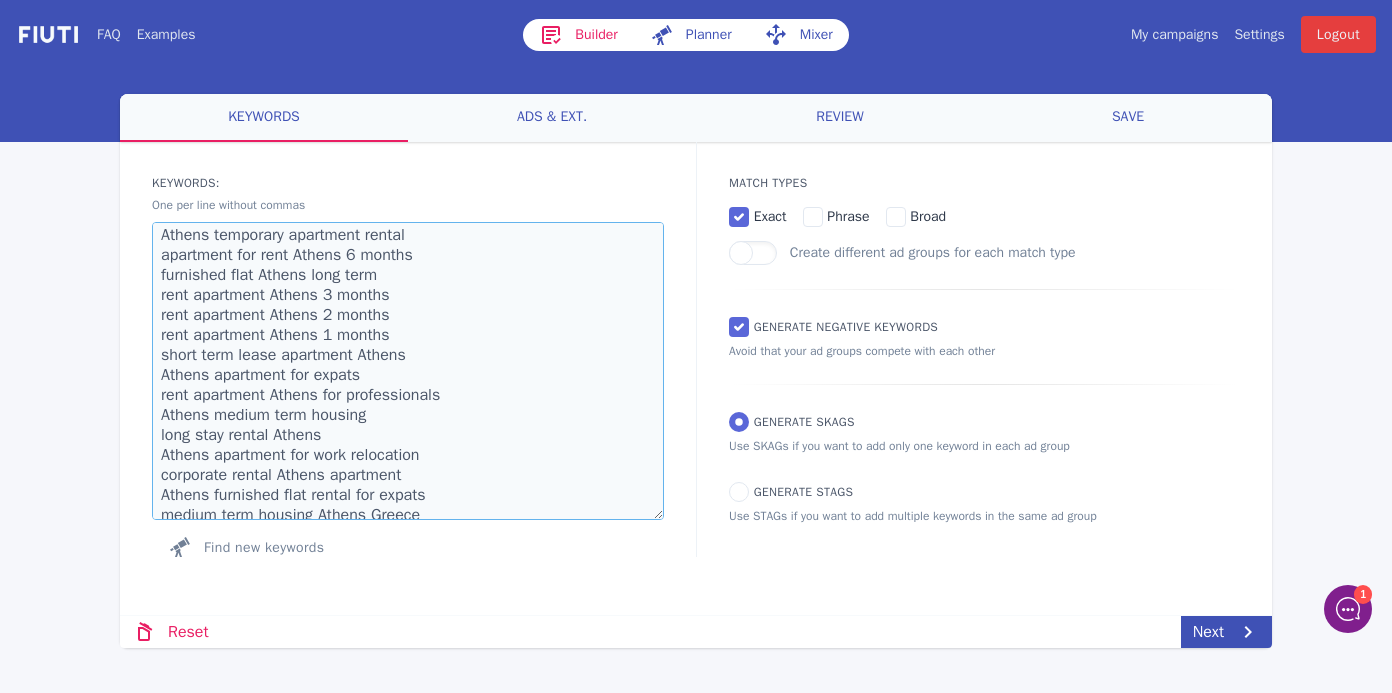 scroll, scrollTop: 131, scrollLeft: 0, axis: vertical 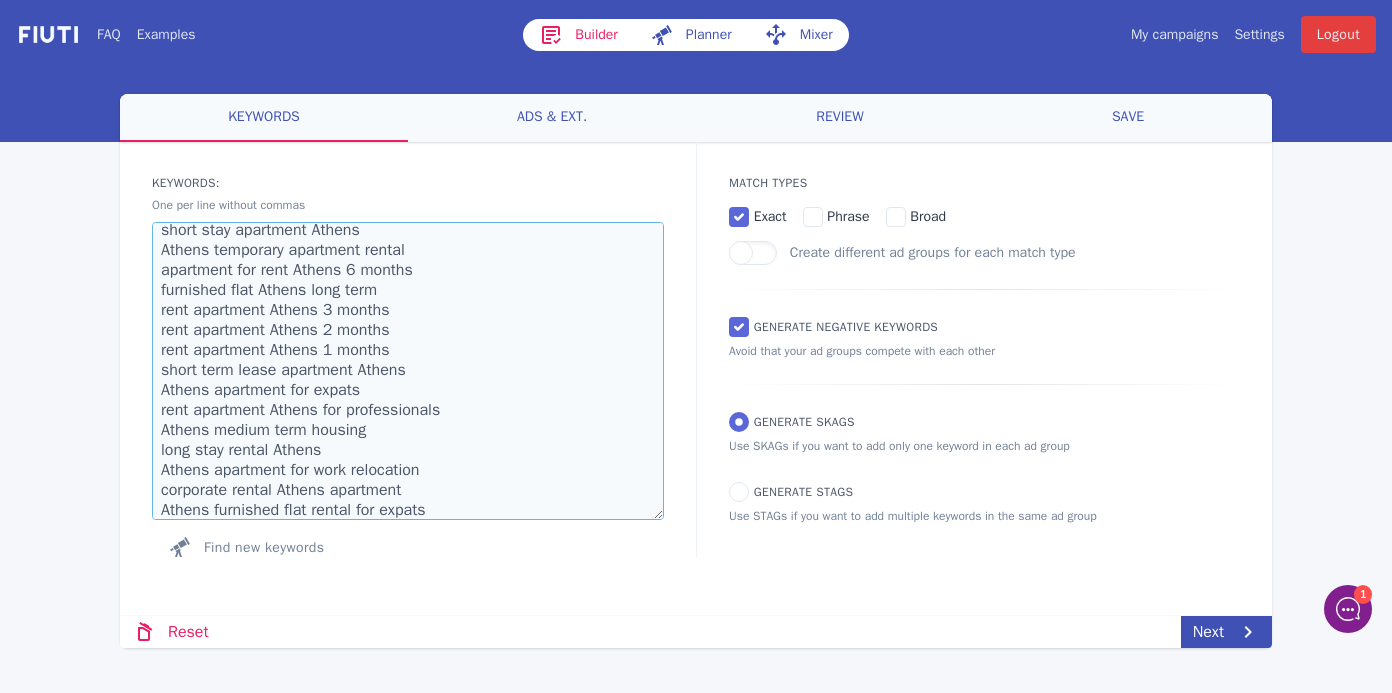 click on "medium term apartment rental Athens
long term apartment rental Athens
furnished apartment rental Athens
apartment rental Athens monthly
Athens apartment lease medium term
Athens long term lease
short stay apartment Athens
Athens temporary apartment rental
apartment for rent Athens 6 months
furnished flat Athens long term
rent apartment Athens 3 months
rent apartment Athens 2 months
rent apartment Athens 1 months
short term lease apartment Athens
Athens apartment for expats
rent apartment Athens for professionals
Athens medium term housing
long stay rental Athens
Athens apartment for work relocation
corporate rental Athens apartment
Athens furnished flat rental for expats
medium term housing Athens Greece" at bounding box center (408, 371) 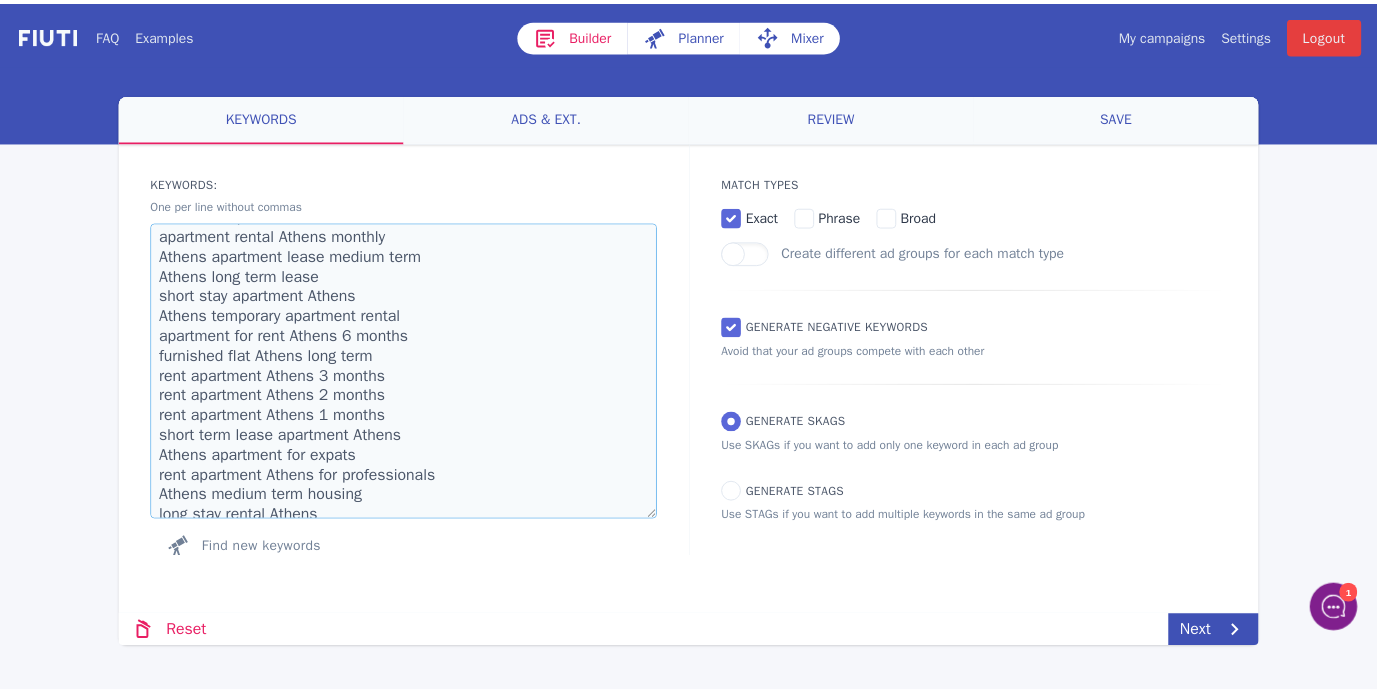 scroll, scrollTop: 0, scrollLeft: 0, axis: both 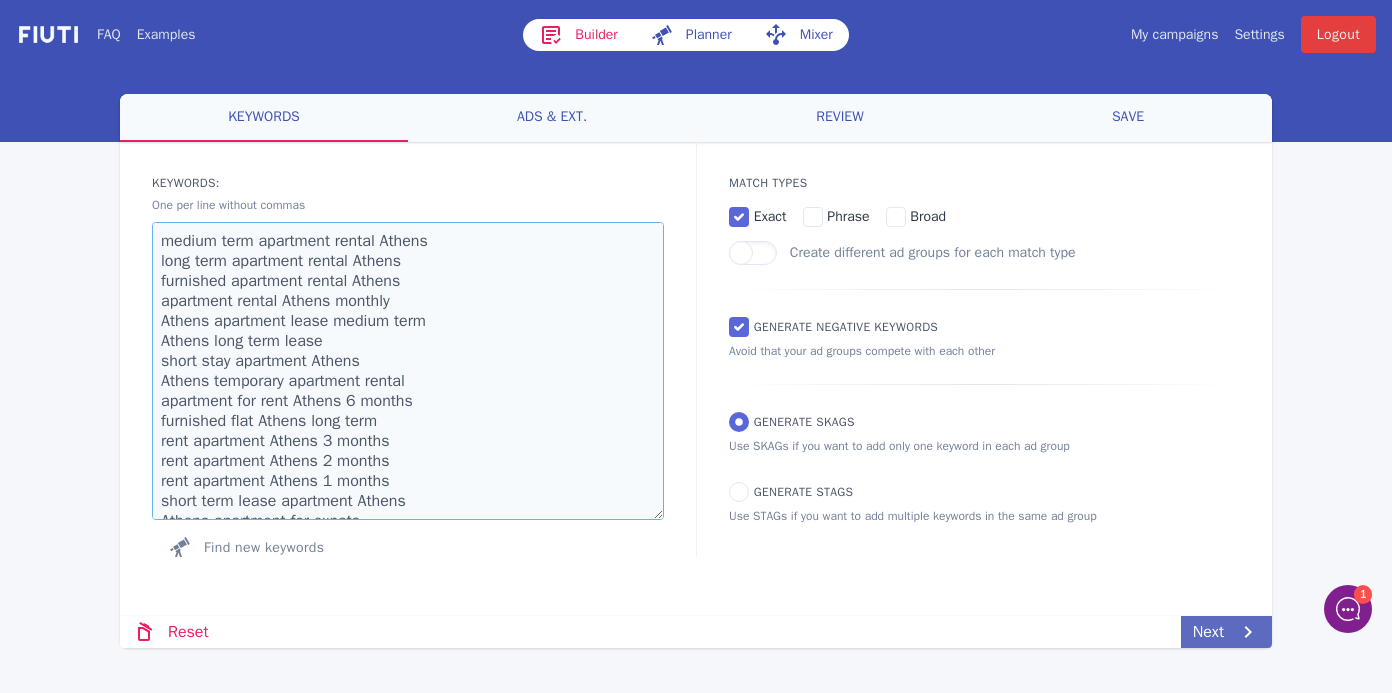 type on "medium term apartment rental Athens
long term apartment rental Athens
furnished apartment rental Athens
apartment rental Athens monthly
Athens apartment lease medium term
Athens long term lease
short stay apartment Athens
Athens temporary apartment rental
apartment for rent Athens 6 months
furnished flat Athens long term
rent apartment Athens 3 months
rent apartment Athens 2 months
rent apartment Athens 1 months
short term lease apartment Athens
Athens apartment for expats
rent apartment Athens for professionals
Athens medium term housing
long stay rental Athens
Athens apartment for work relocation
corporate rental Athens apartment
Athens furnished flat rental for expats
medium term housing Athens Greece" 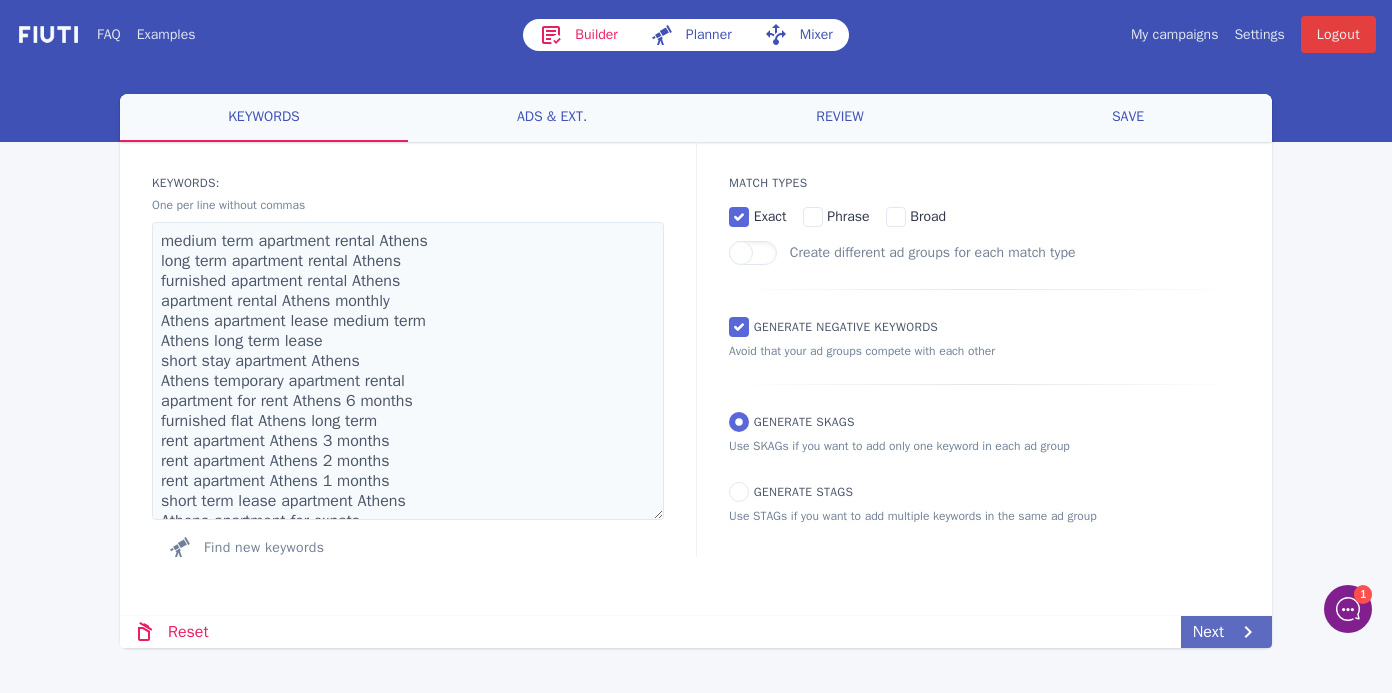 click on "Next" at bounding box center (1226, 632) 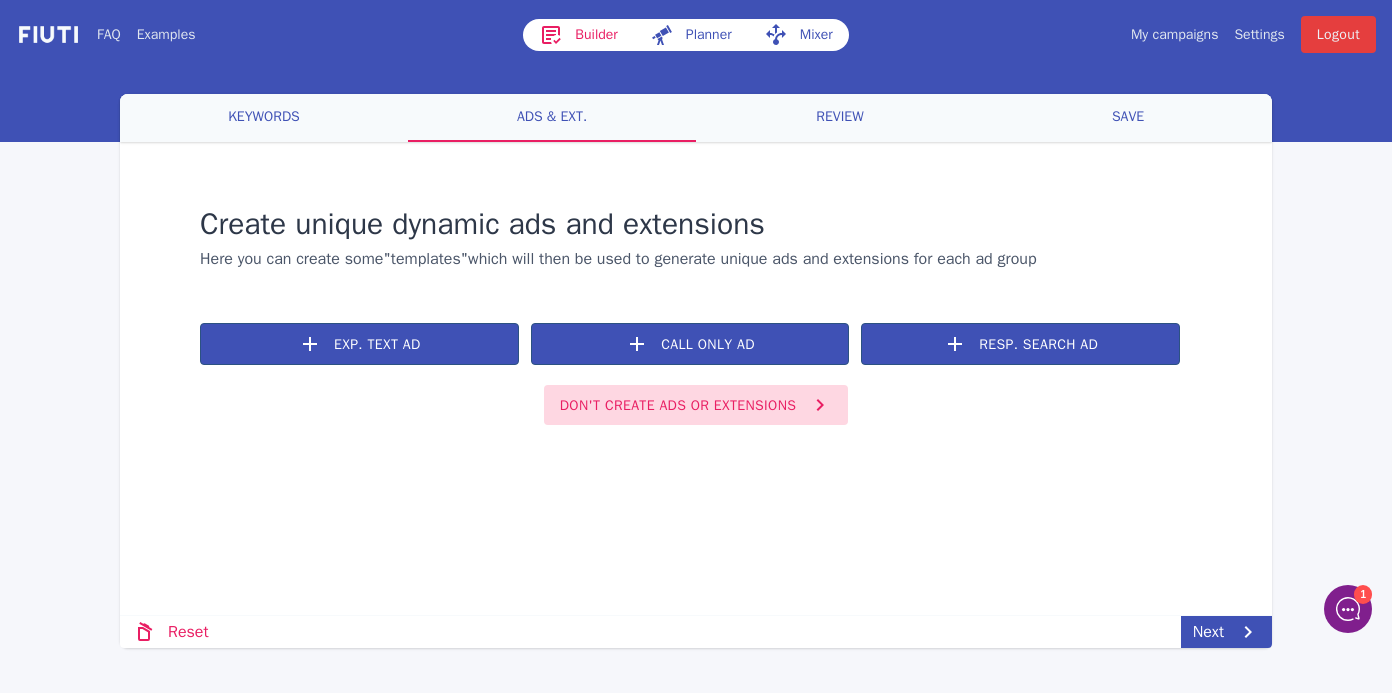 click on "Don't create ads or extensions" at bounding box center [696, 405] 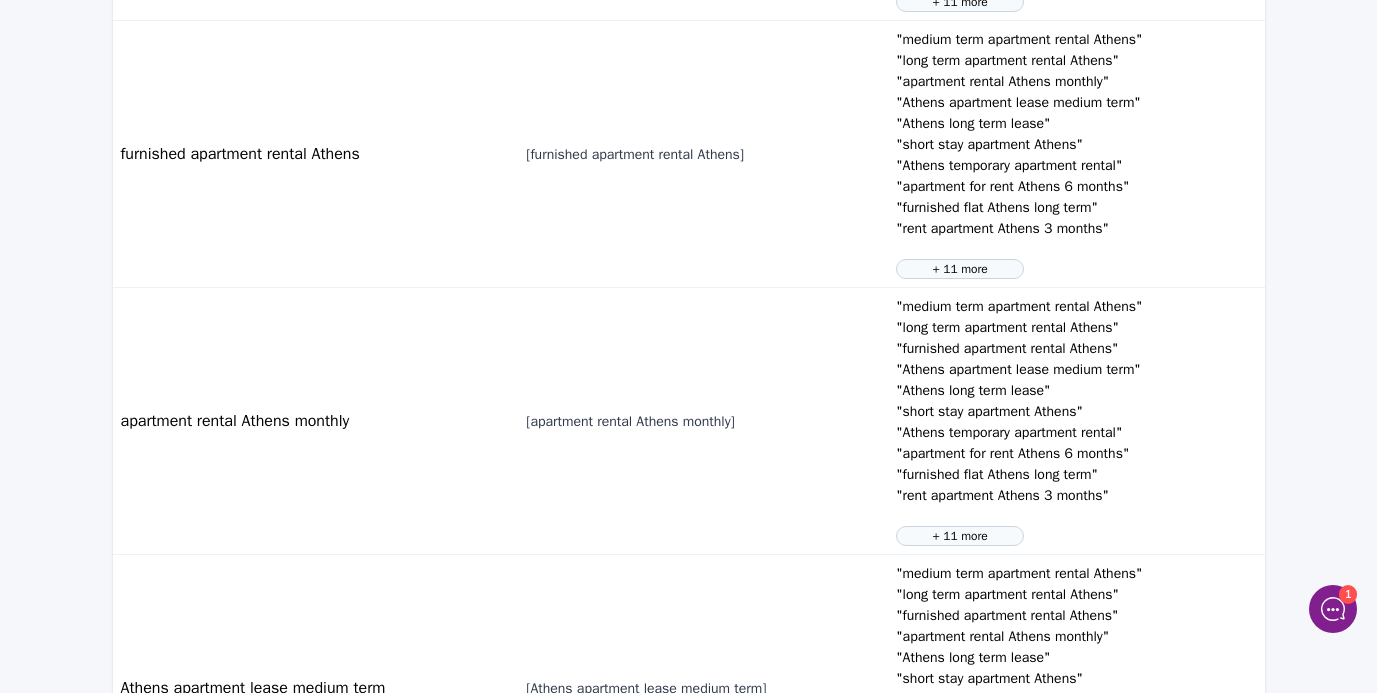scroll, scrollTop: 0, scrollLeft: 0, axis: both 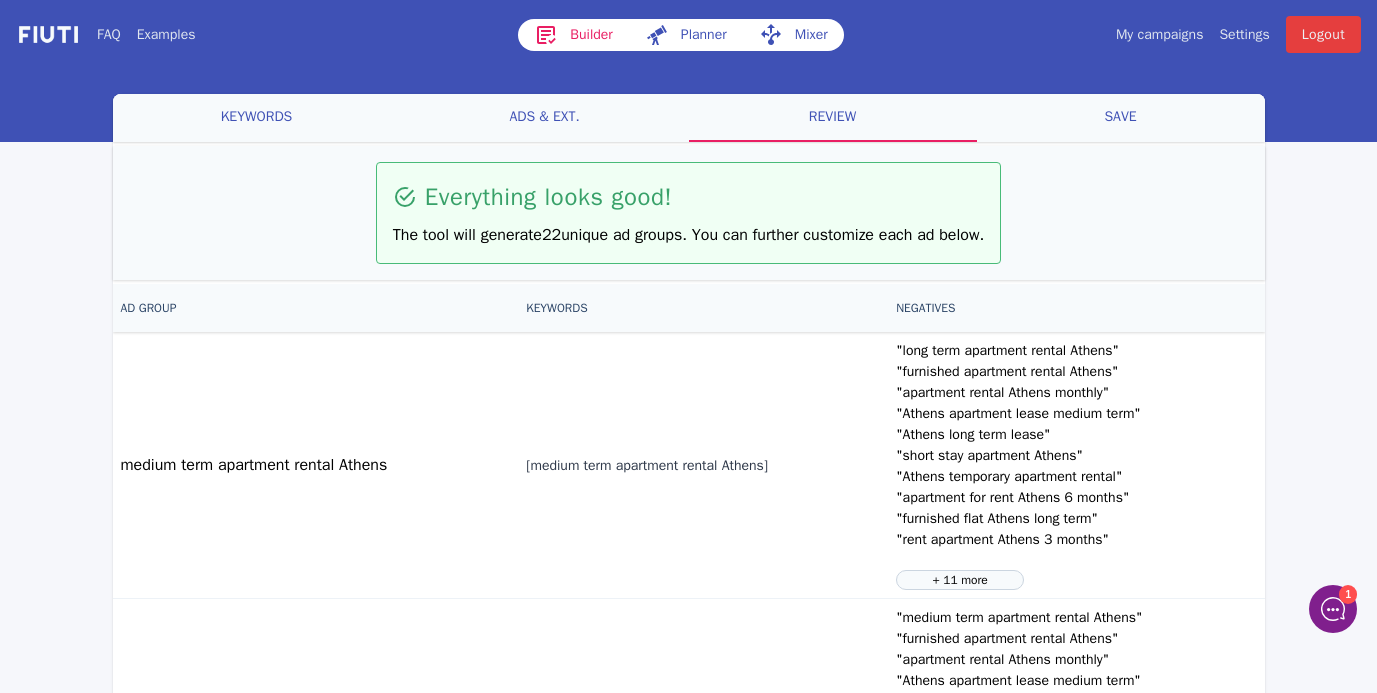 click on "save" at bounding box center (257, 118) 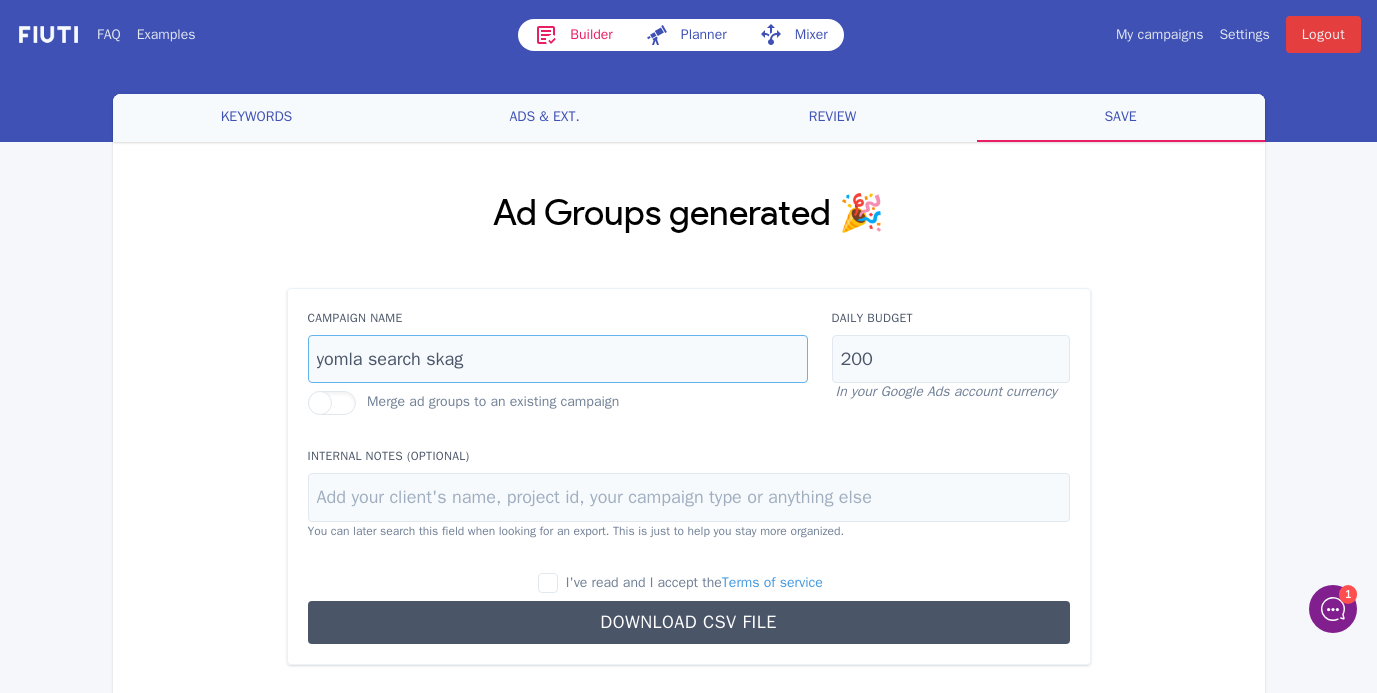 click on "yomla search skag" at bounding box center (558, 359) 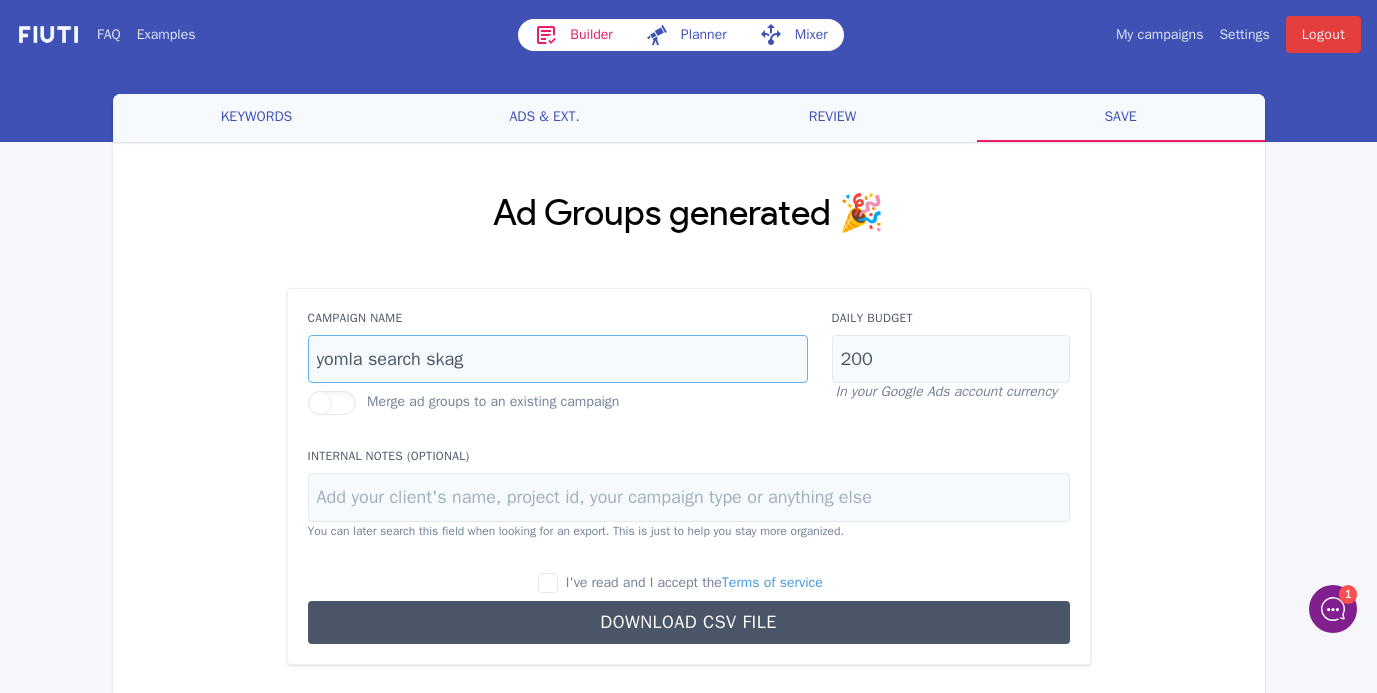 click on "yomla search skag" at bounding box center [558, 359] 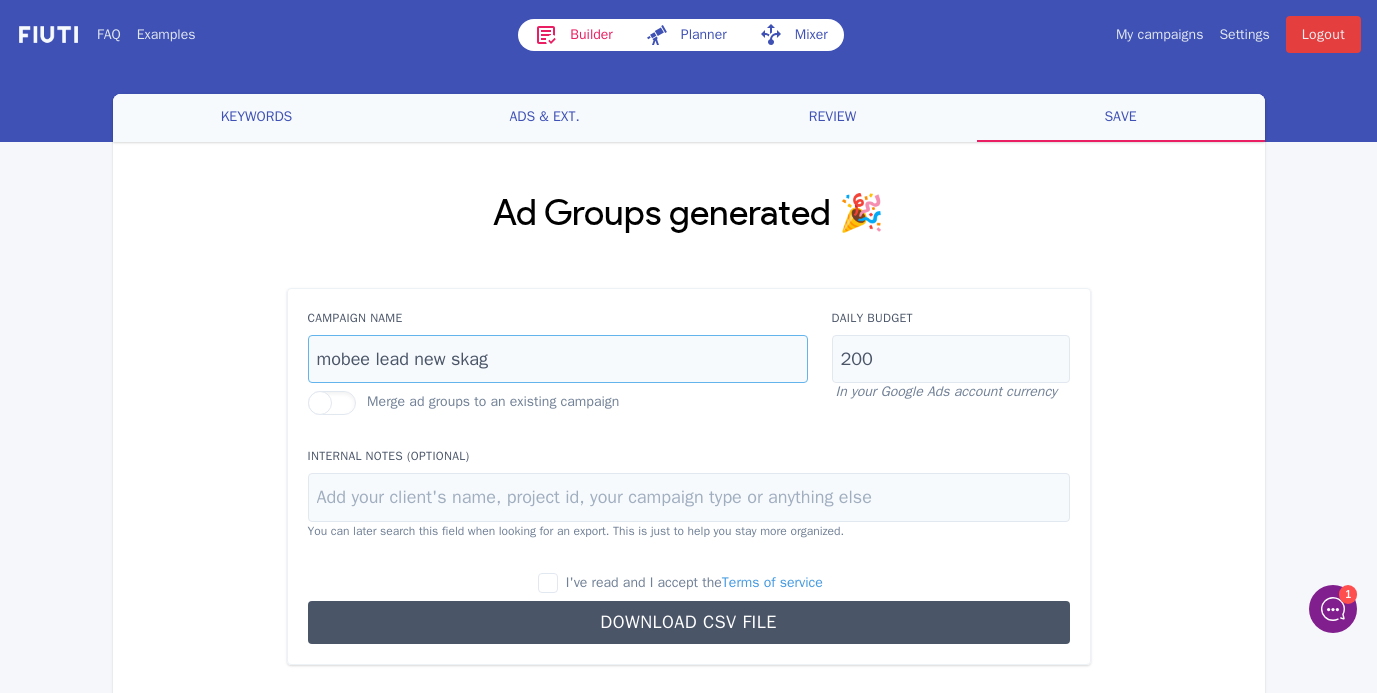 type on "mobee lead new skag" 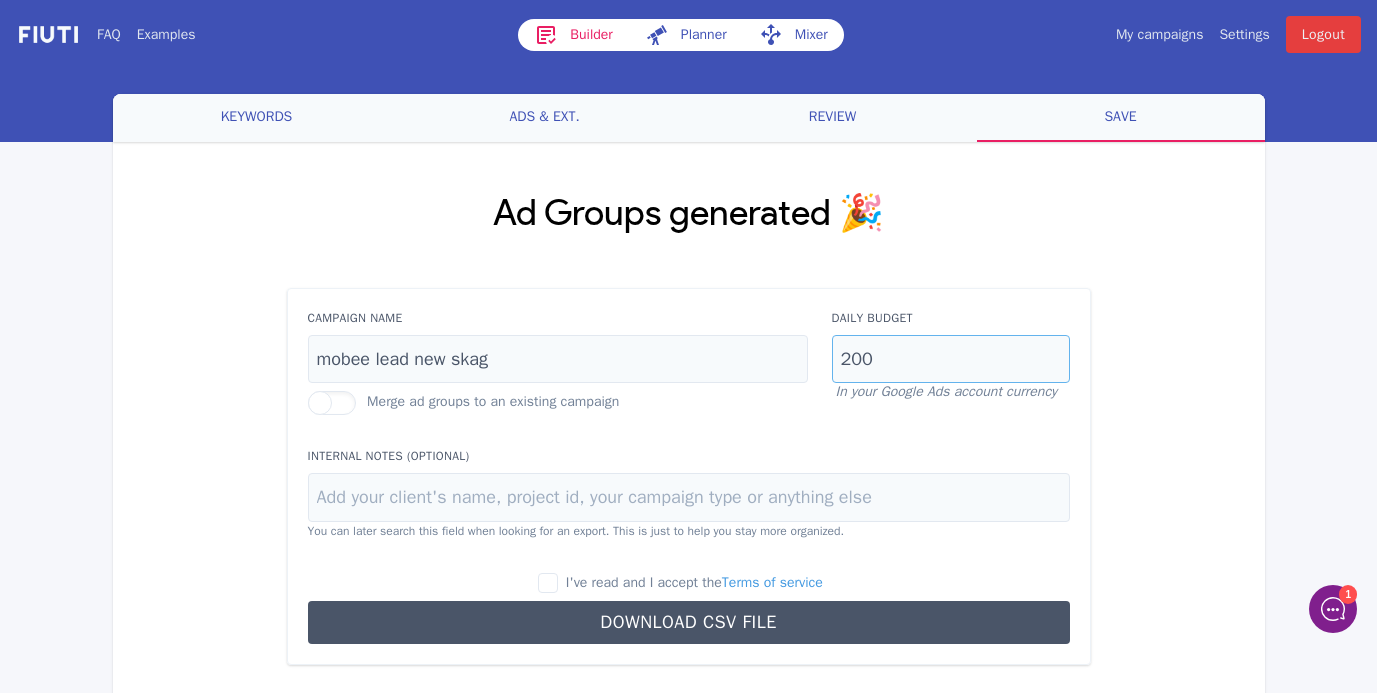 click on "200" at bounding box center (951, 359) 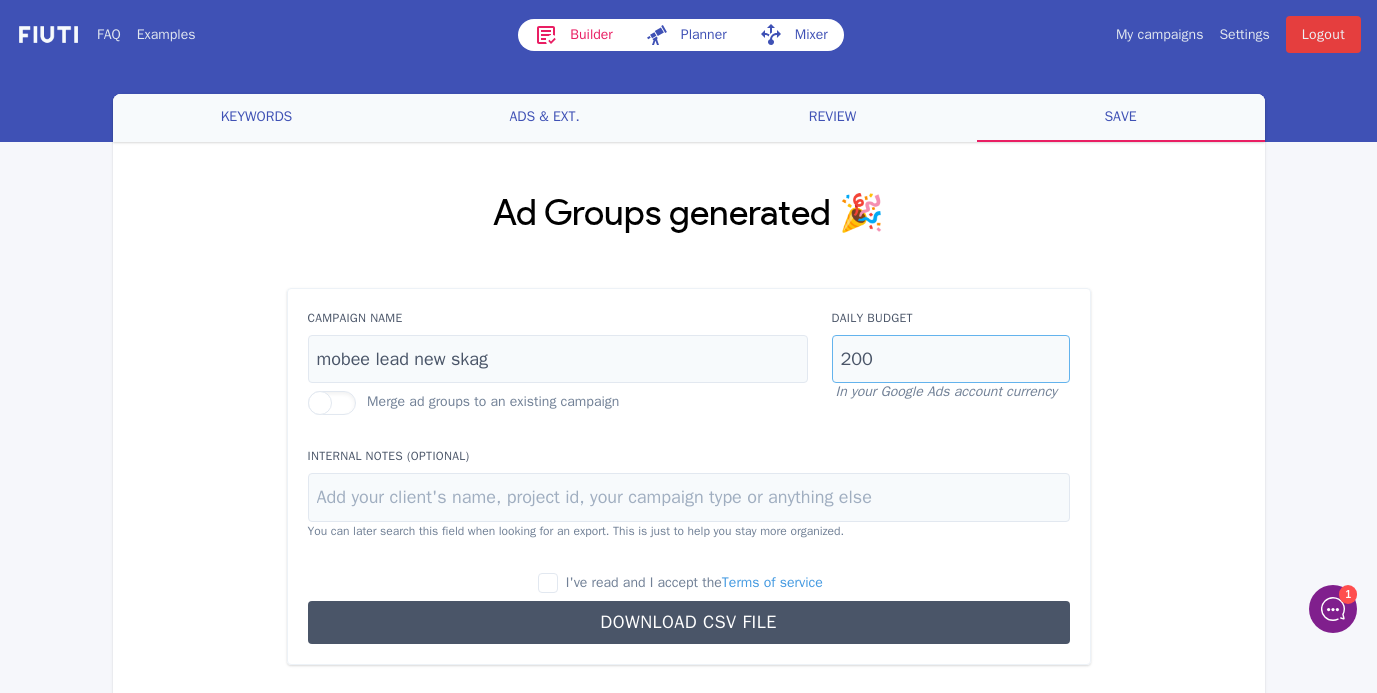 click on "200" at bounding box center (951, 359) 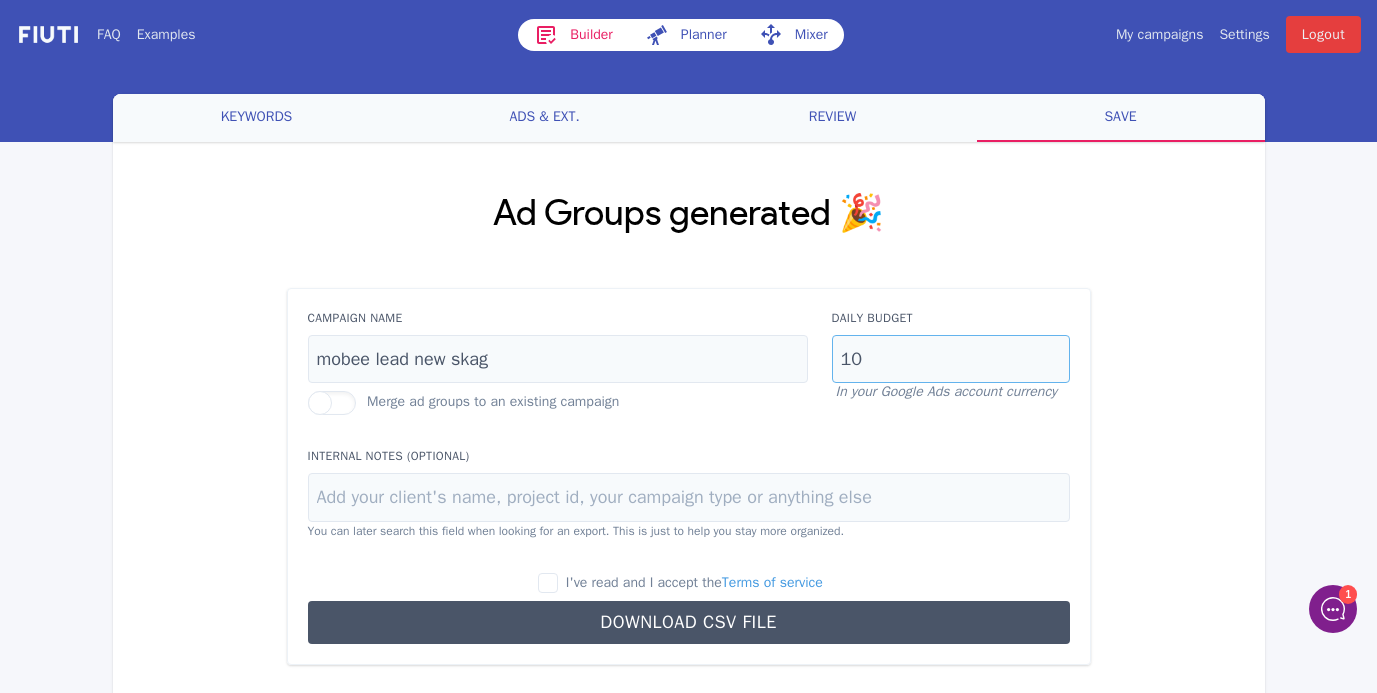 type on "10" 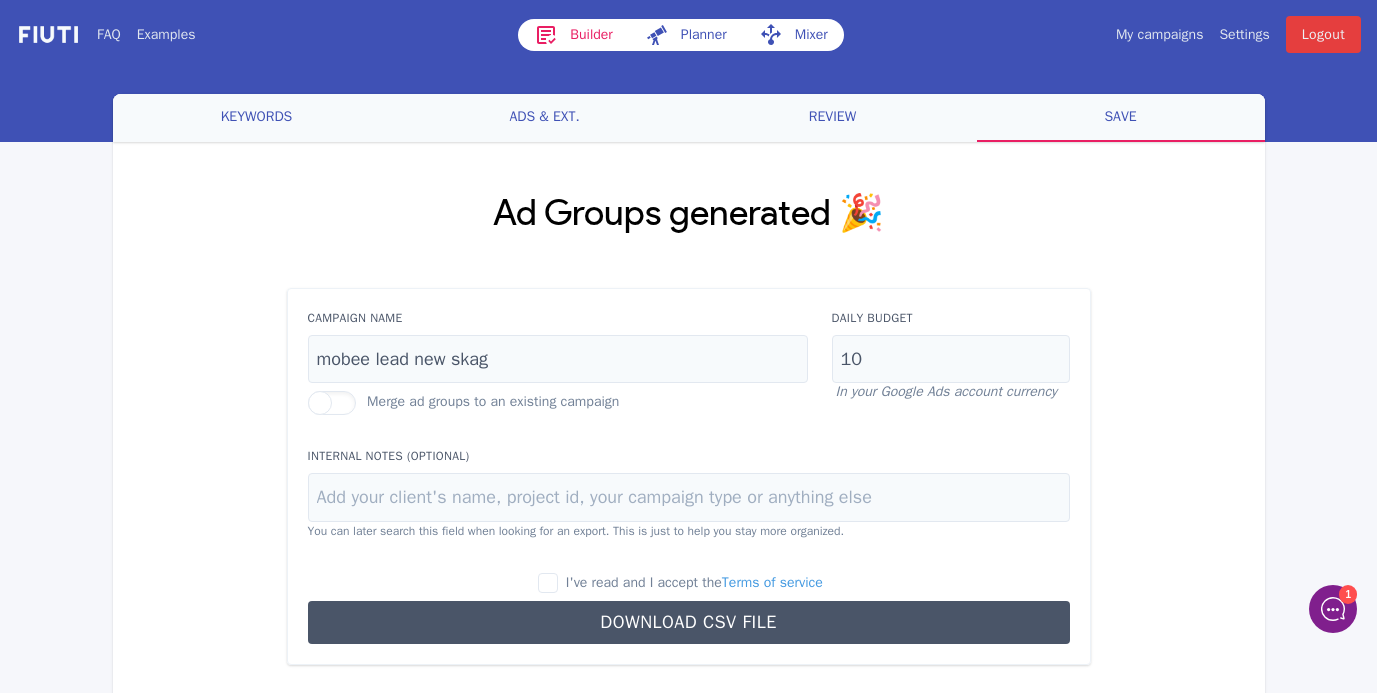 click on "I've read and I accept the  Terms of service" at bounding box center [694, 582] 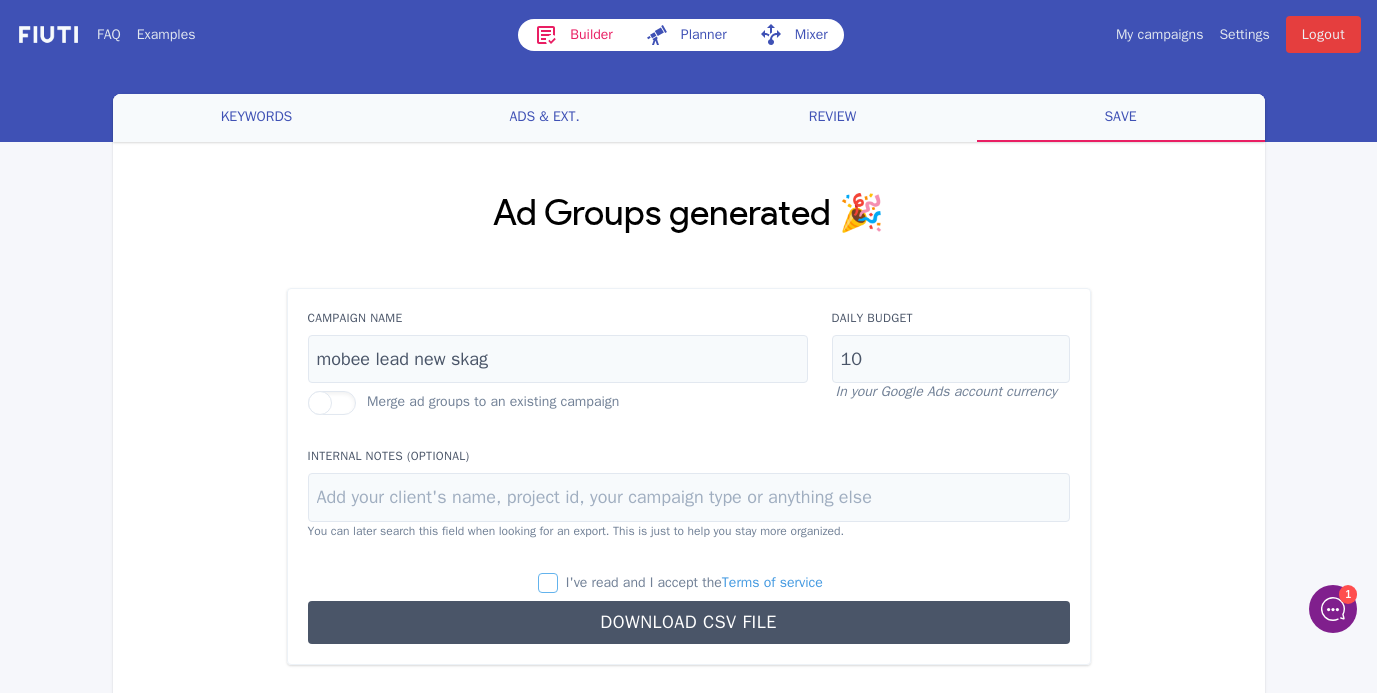 click on "I've read and I accept the  Terms of service" at bounding box center [548, 583] 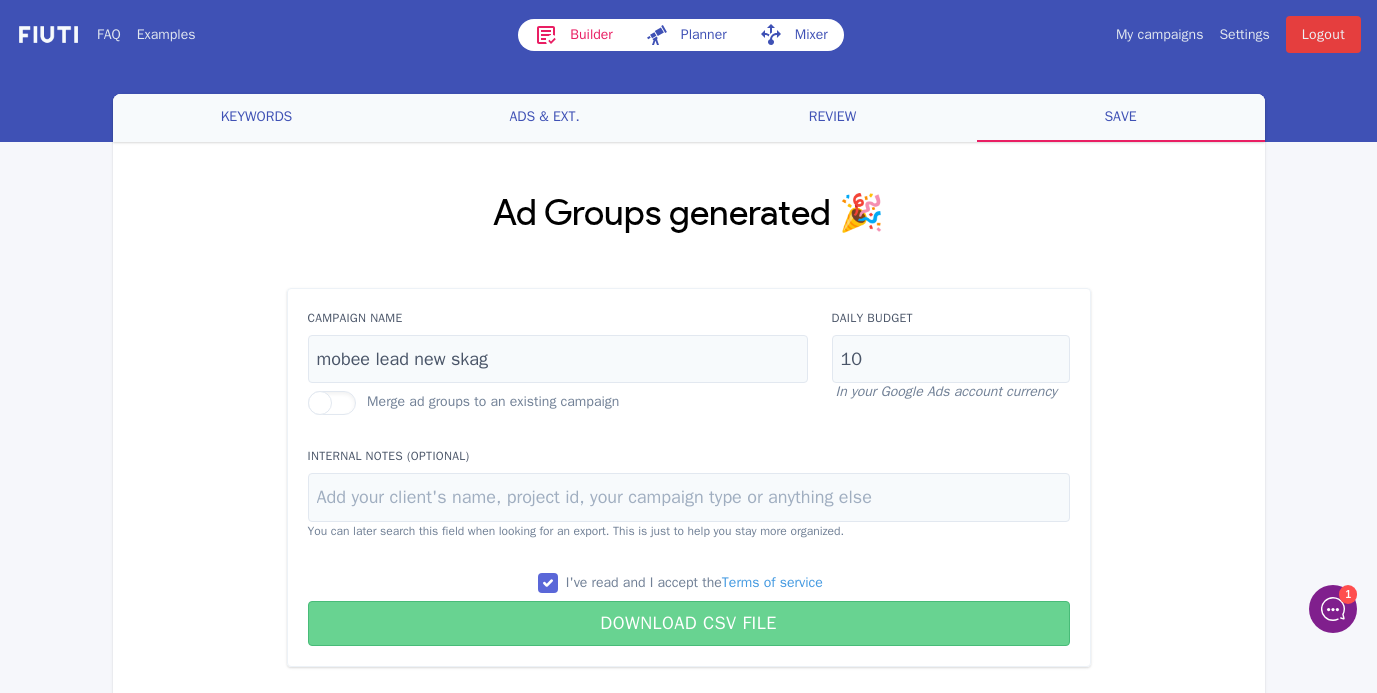 click on "Download CSV File" at bounding box center [689, 623] 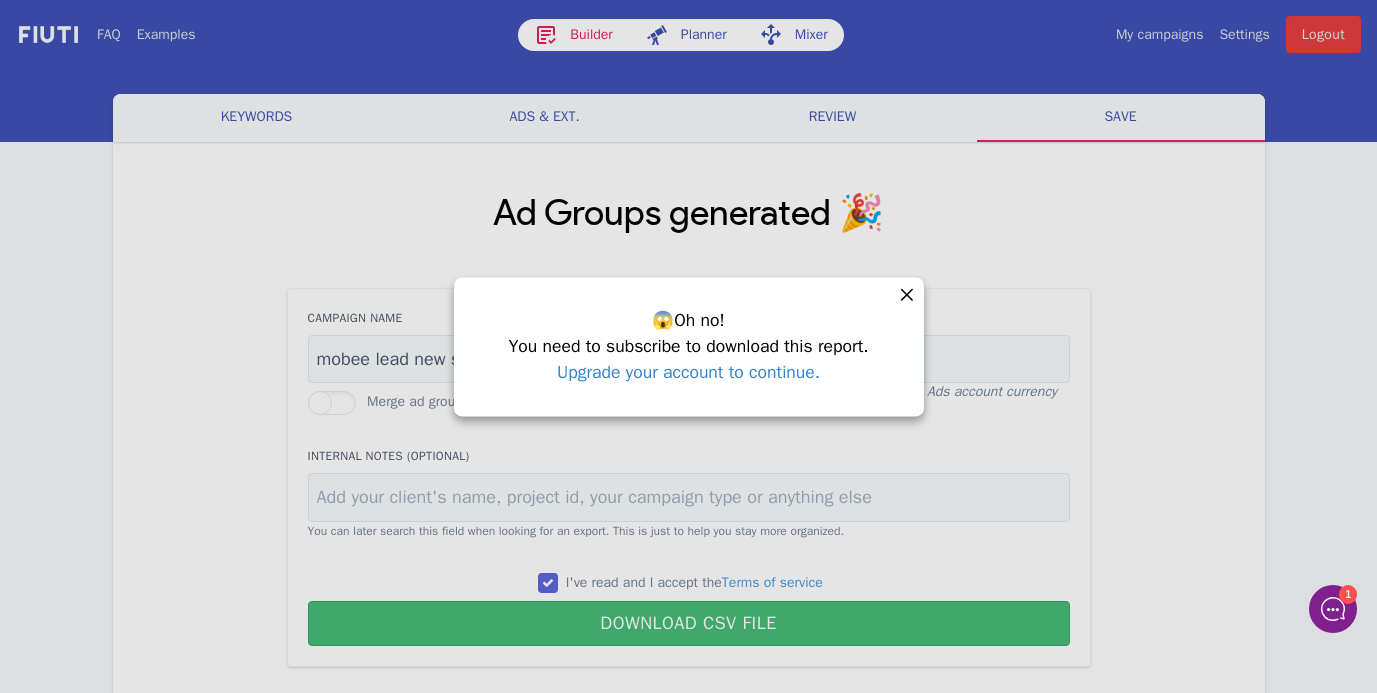 click on "Upgrade your account to continue." at bounding box center (688, 373) 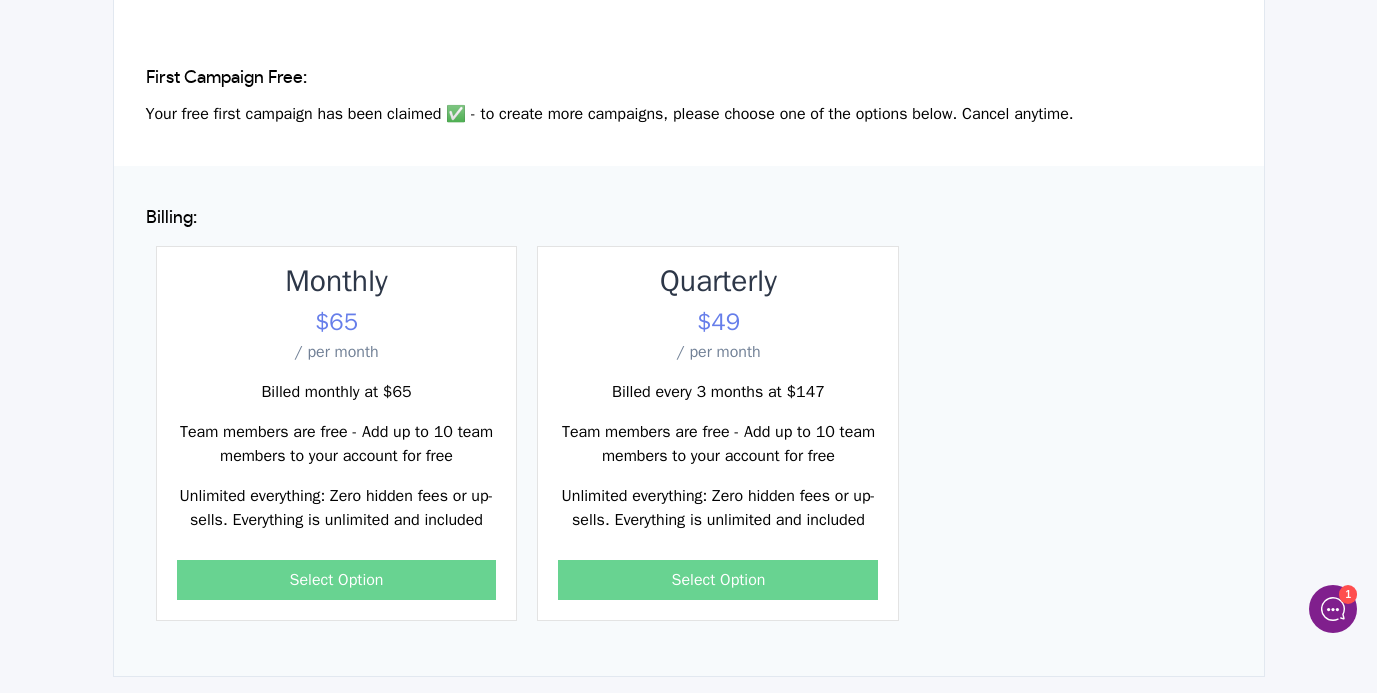 scroll, scrollTop: 0, scrollLeft: 0, axis: both 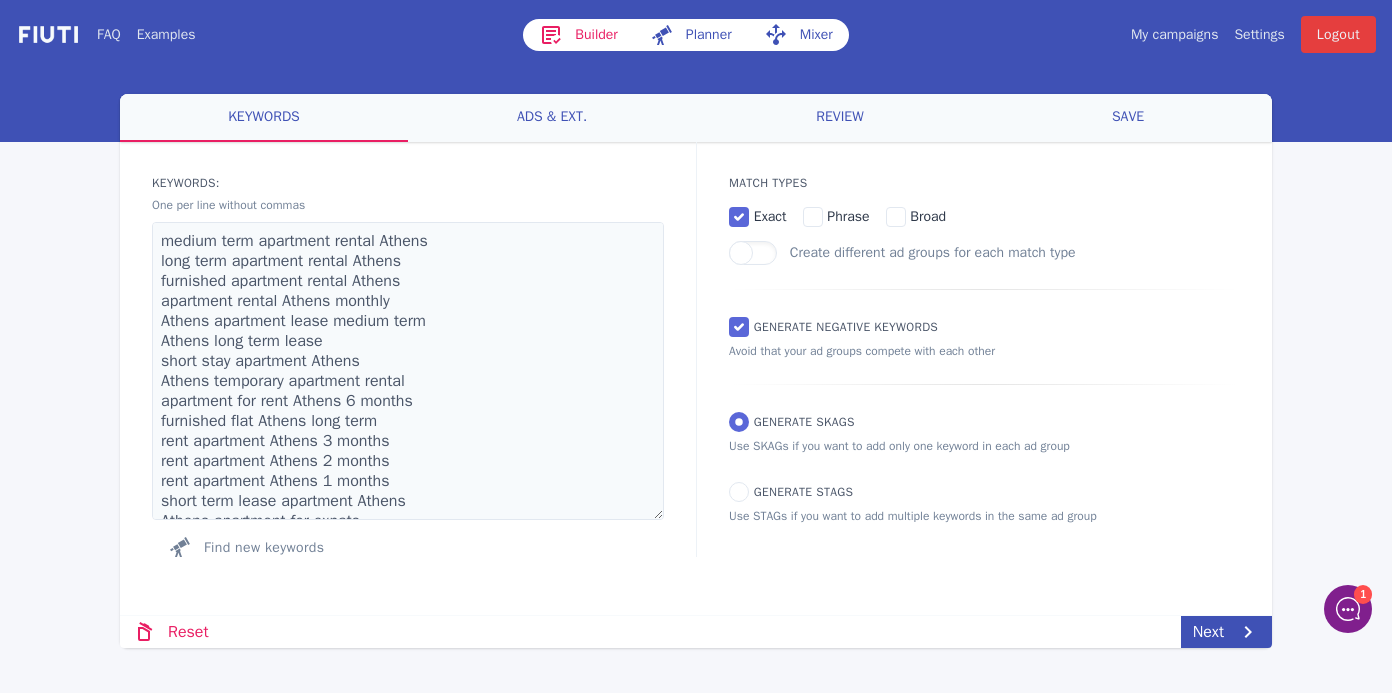 click on "review" at bounding box center (552, 118) 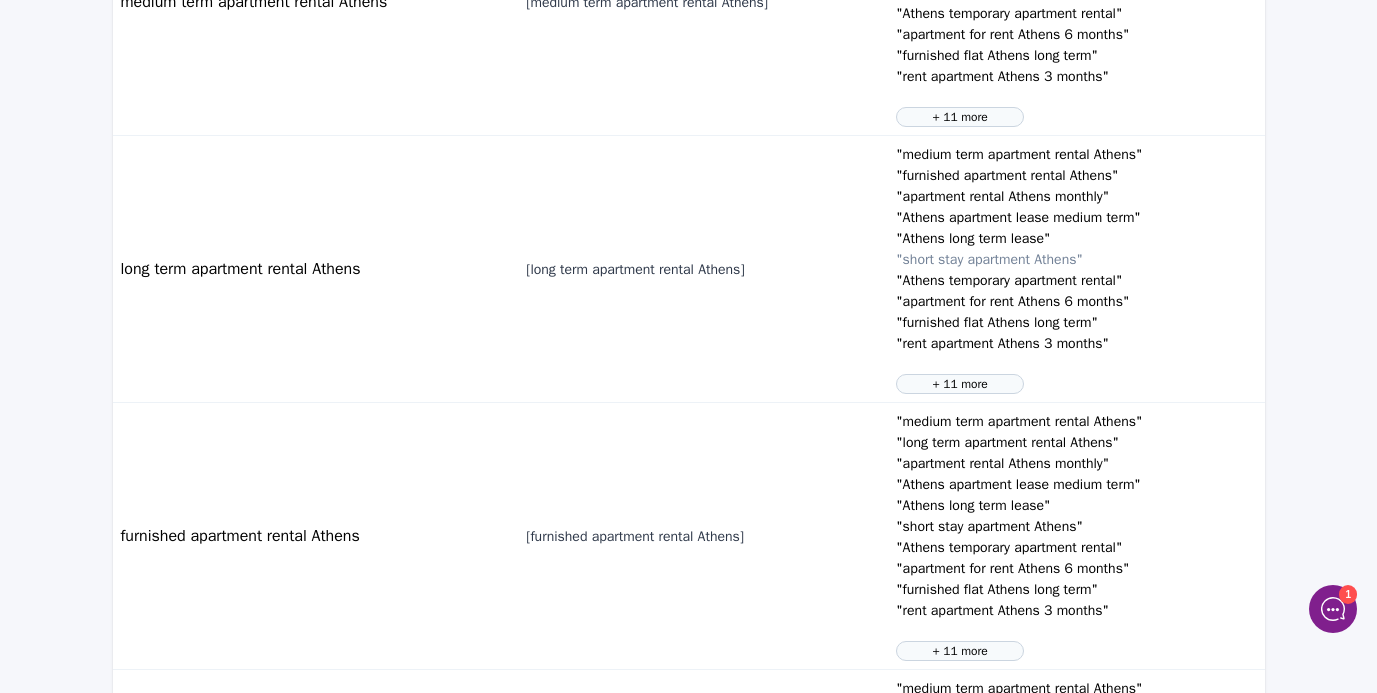 scroll, scrollTop: 74, scrollLeft: 0, axis: vertical 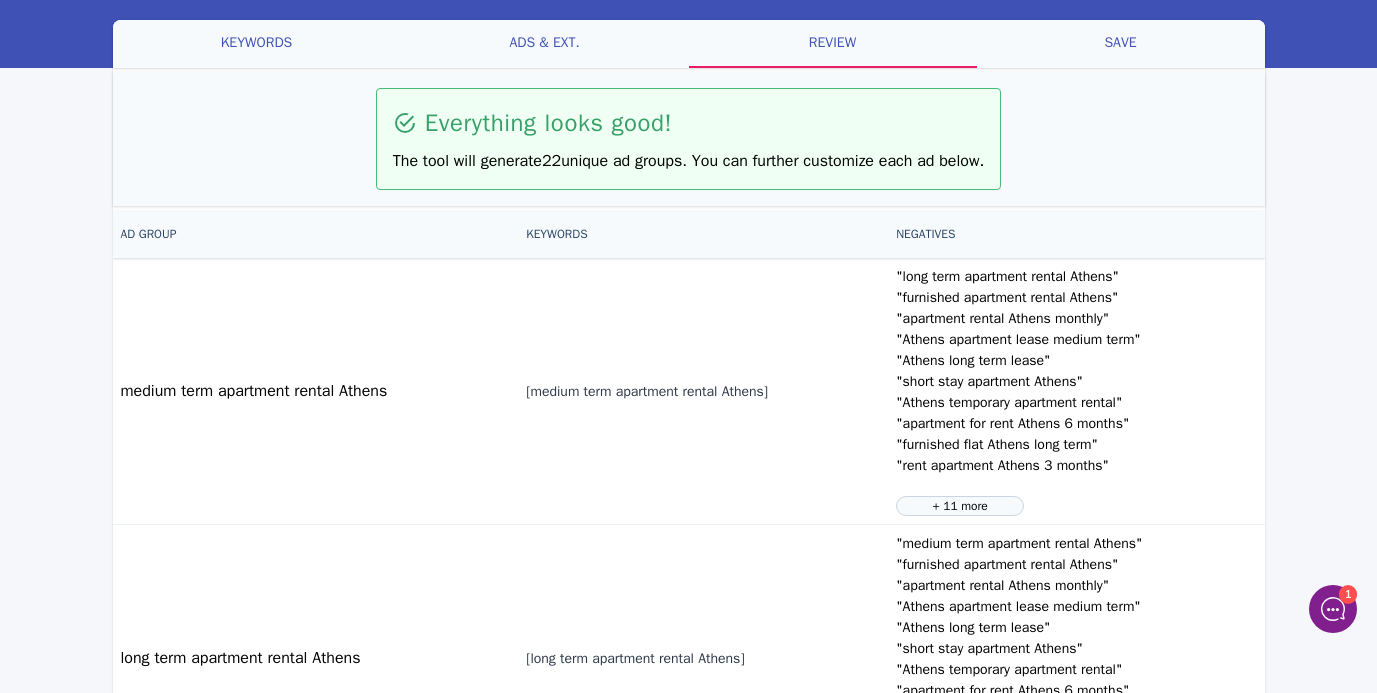 click on "ads & ext." at bounding box center [257, 44] 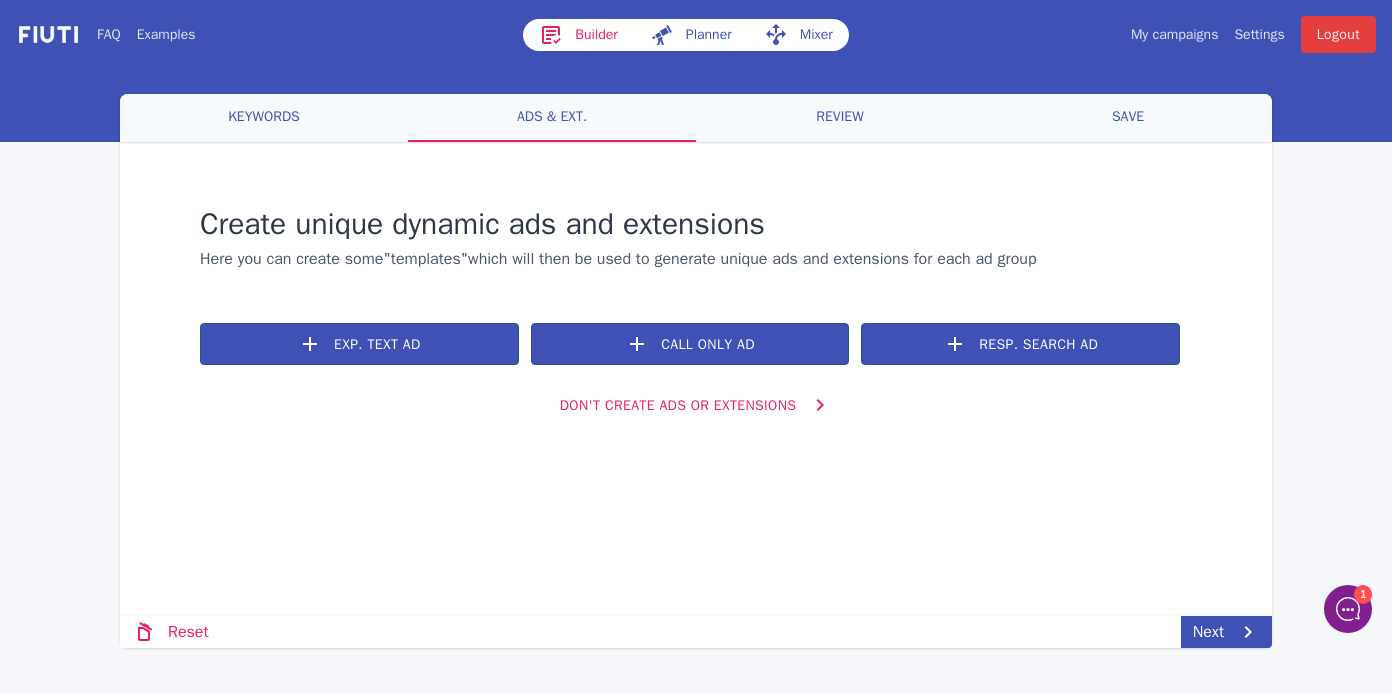click on "save" at bounding box center [264, 118] 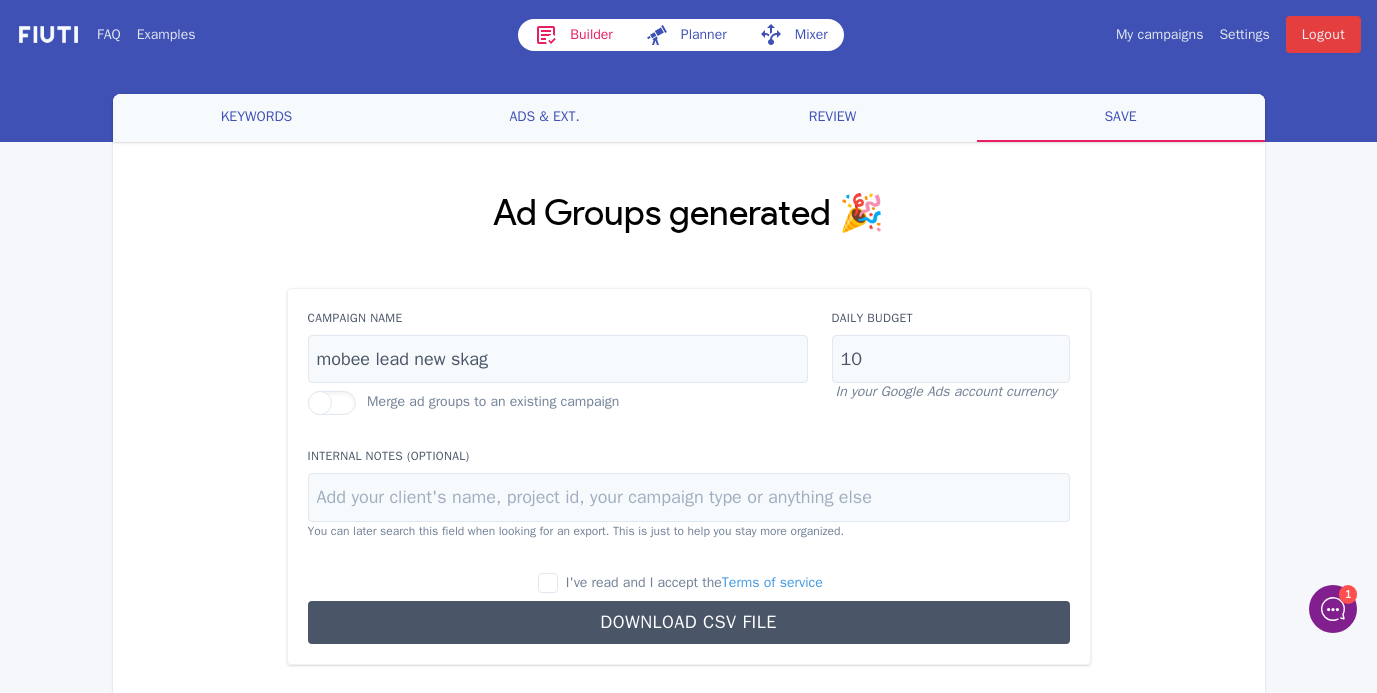 click on "review" at bounding box center (257, 118) 